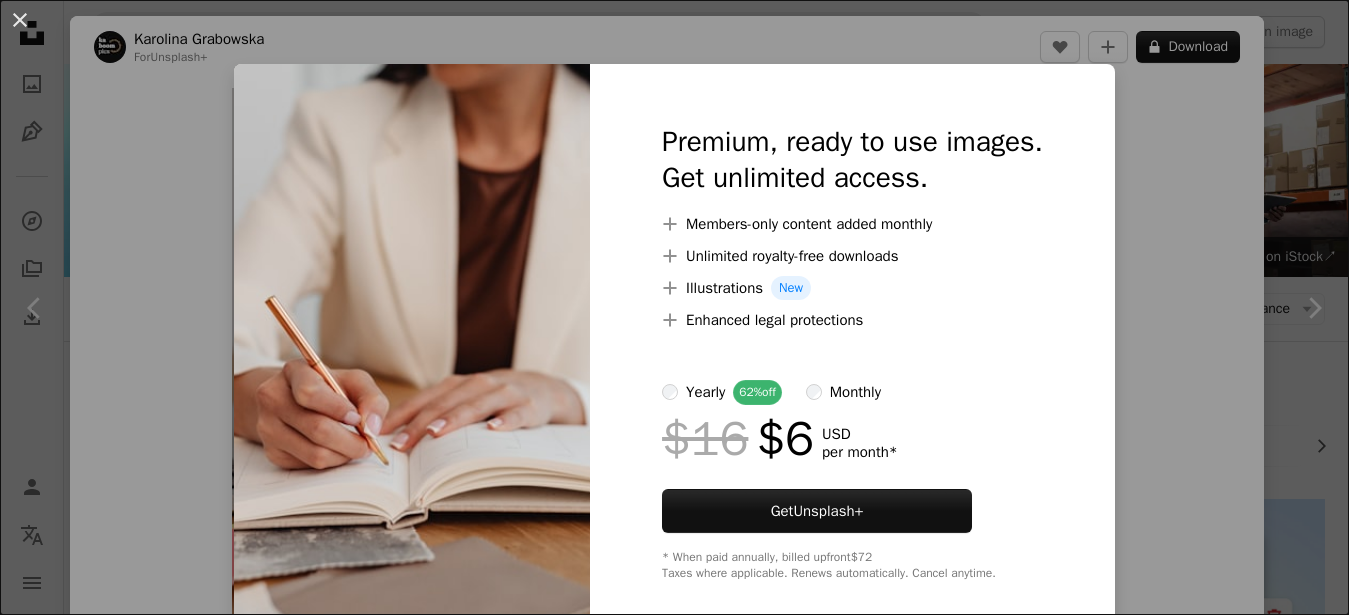 scroll, scrollTop: 1734, scrollLeft: 0, axis: vertical 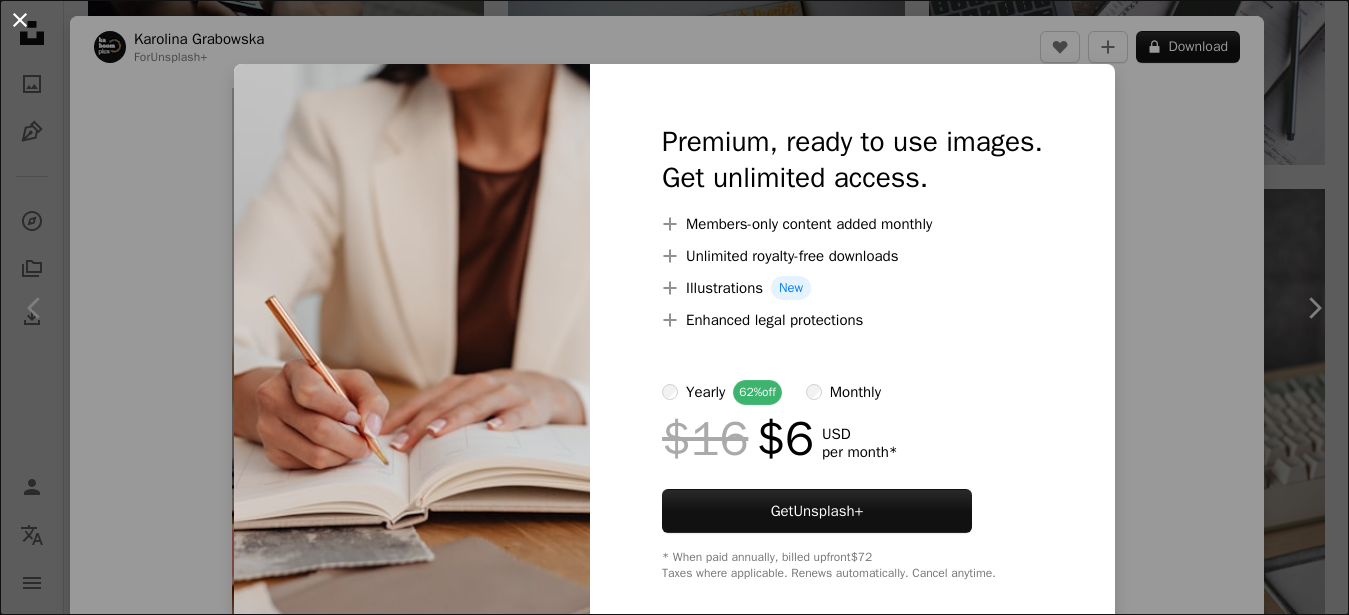click on "An X shape" at bounding box center (20, 20) 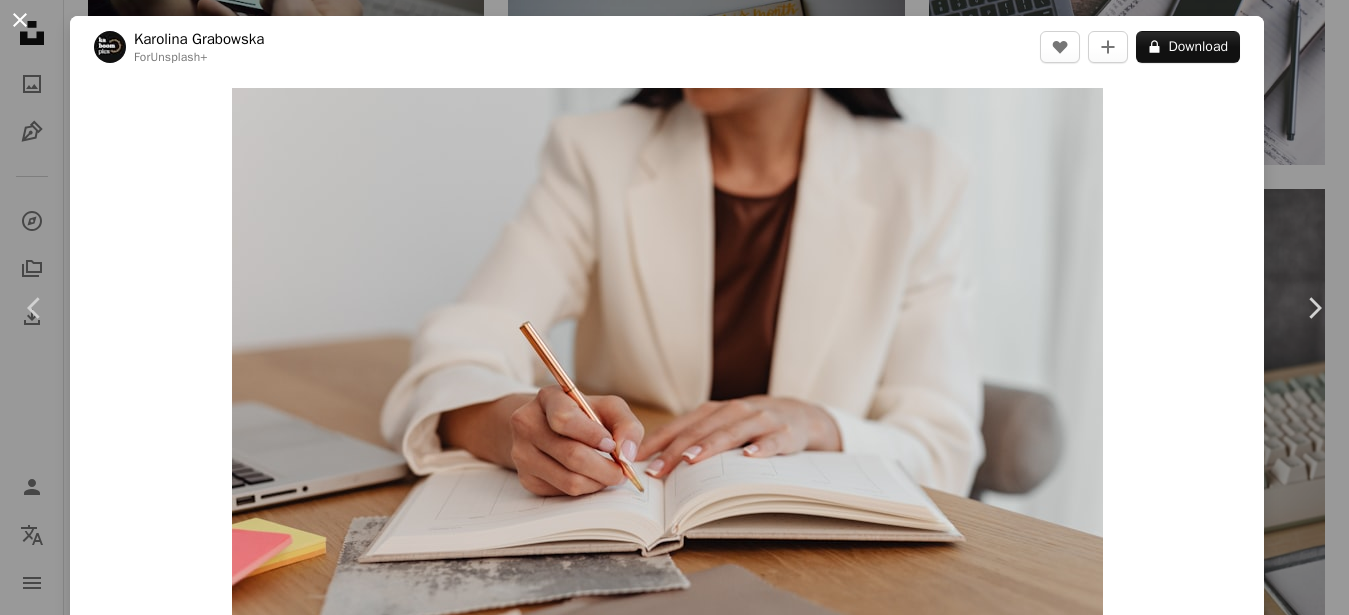 click on "An X shape" at bounding box center [20, 20] 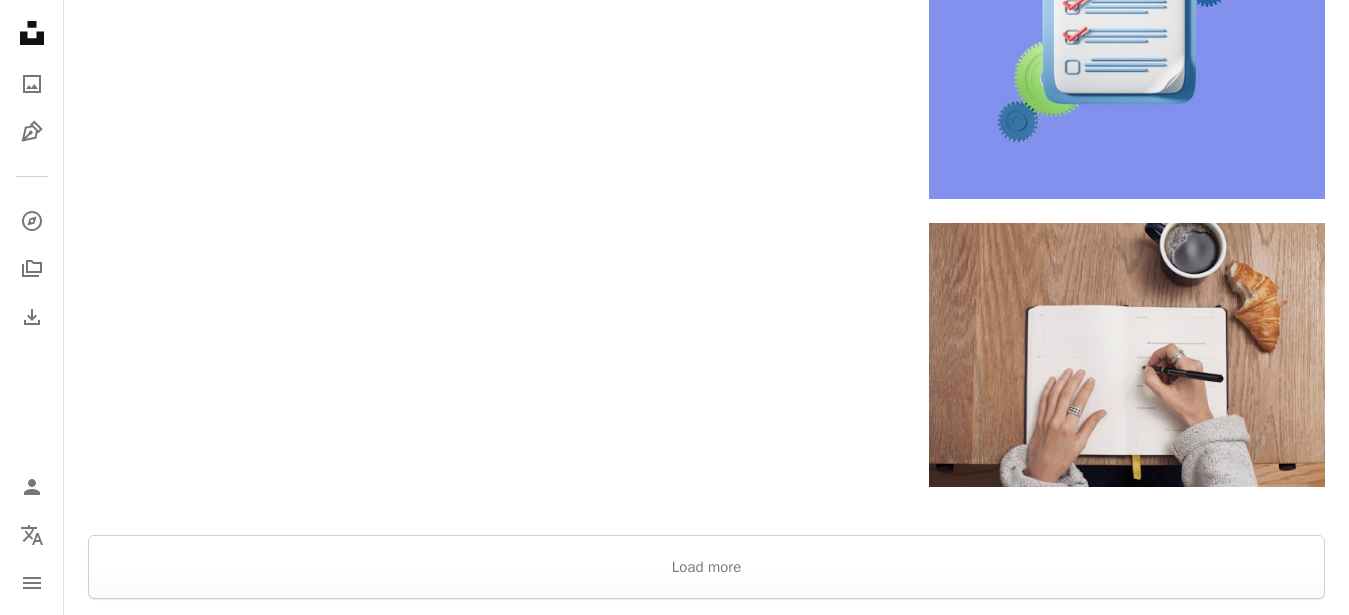 scroll, scrollTop: 3162, scrollLeft: 0, axis: vertical 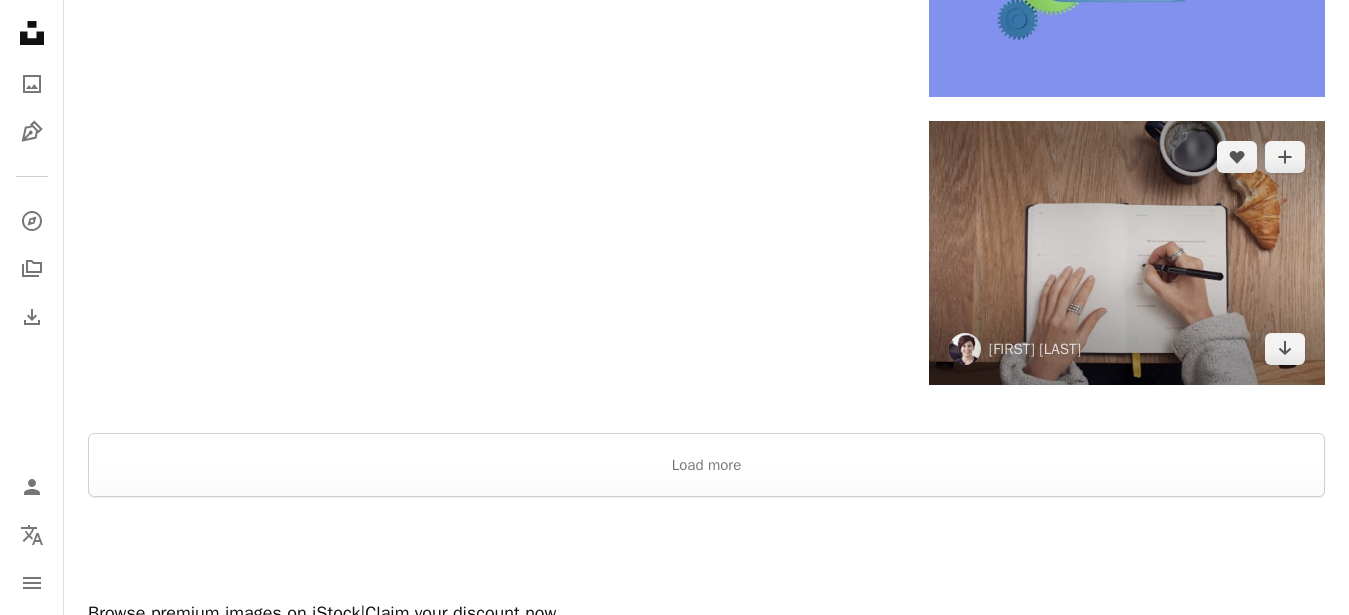 click at bounding box center [1127, 253] 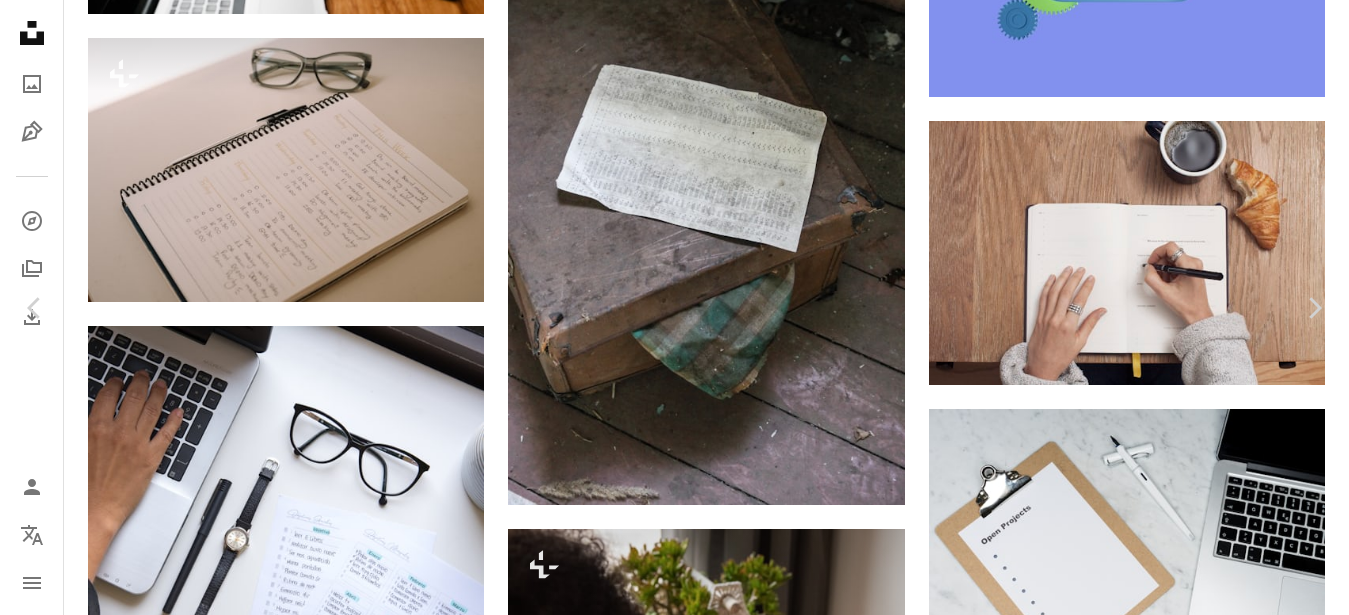 scroll, scrollTop: 120, scrollLeft: 0, axis: vertical 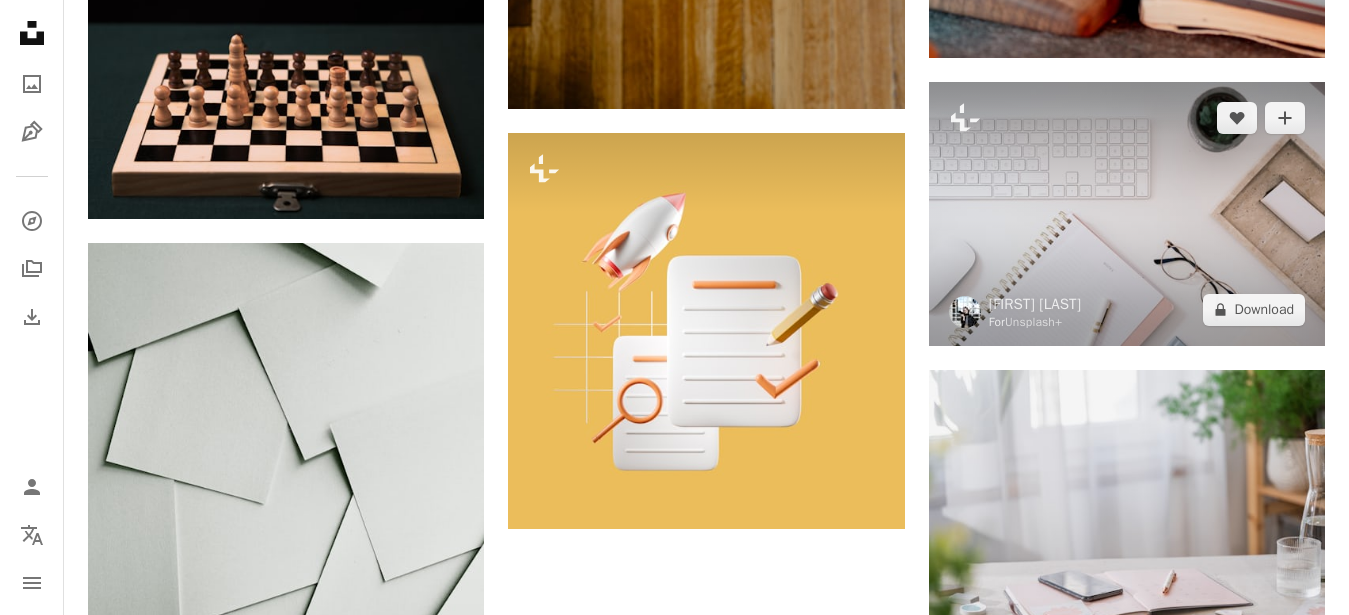 click at bounding box center (1127, 214) 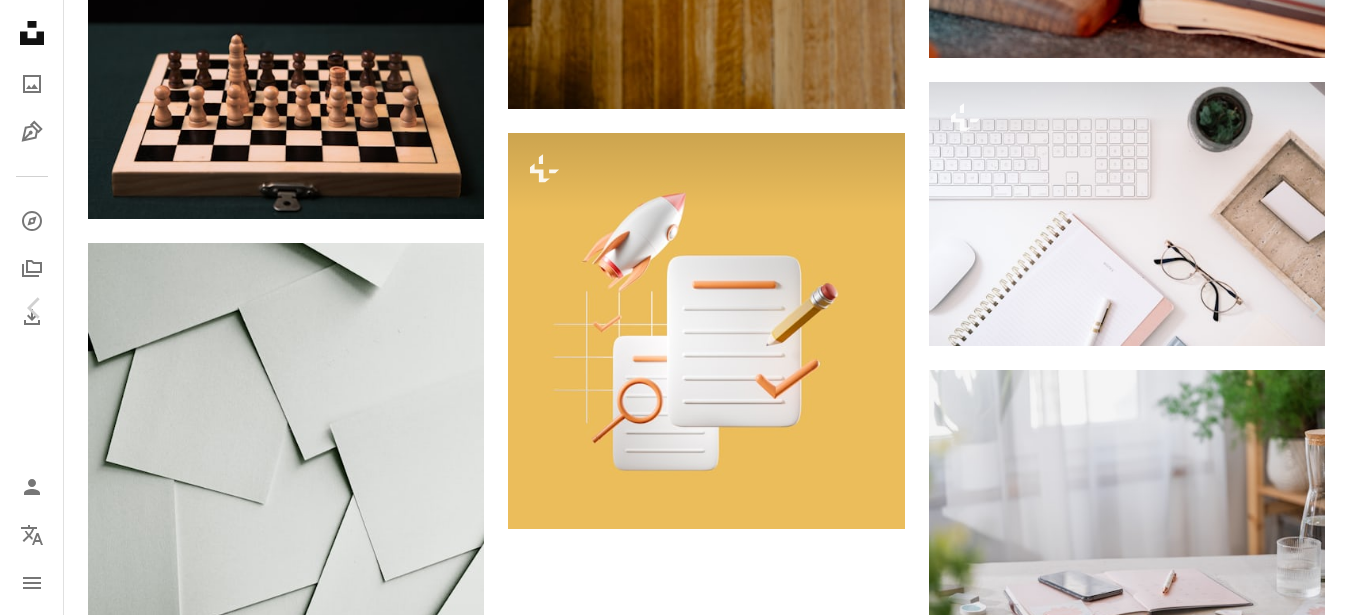 click on "An X shape" at bounding box center (20, 20) 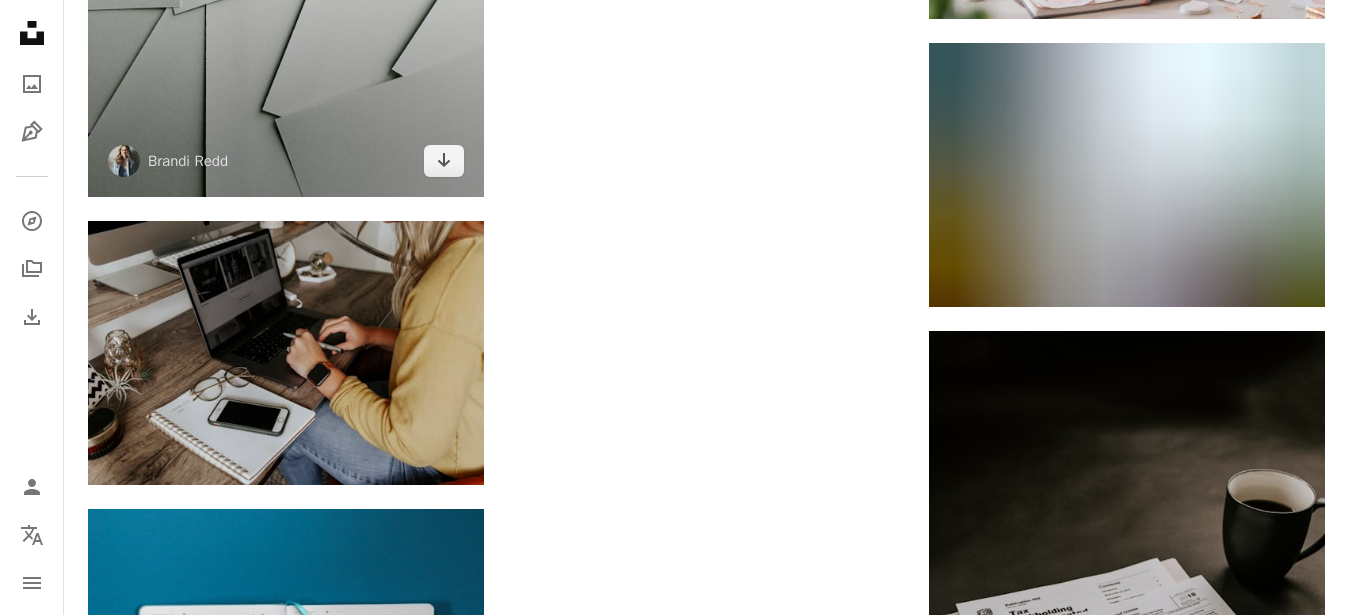 scroll, scrollTop: 5508, scrollLeft: 0, axis: vertical 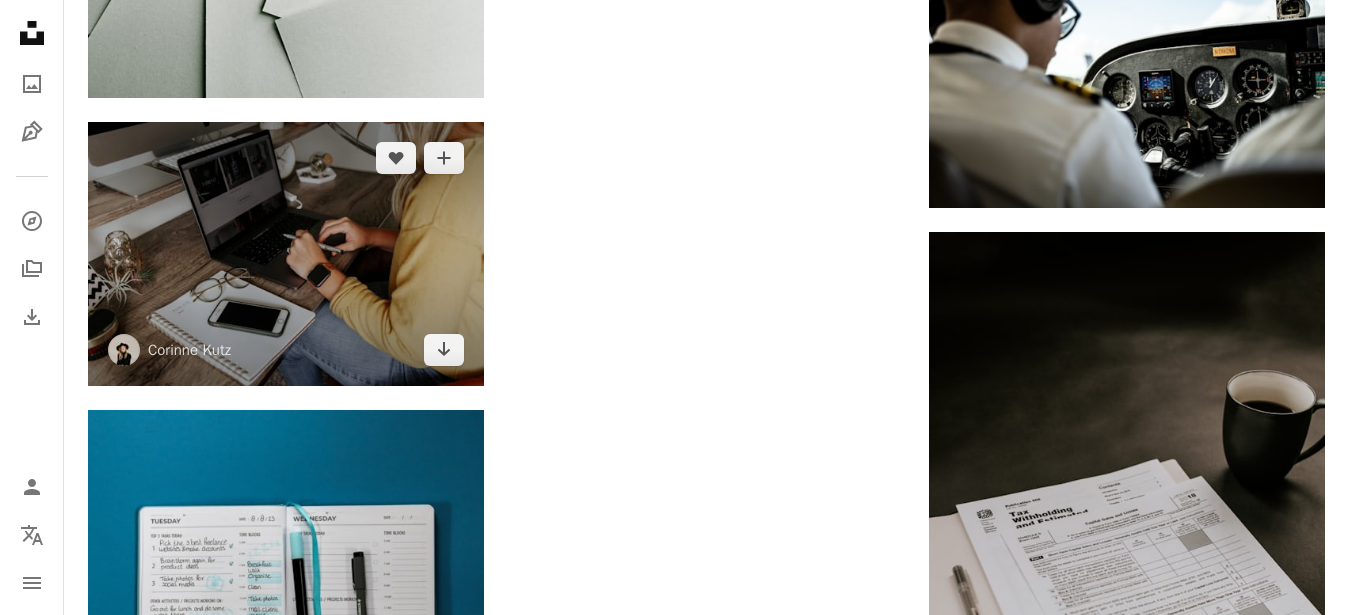 click at bounding box center [286, 254] 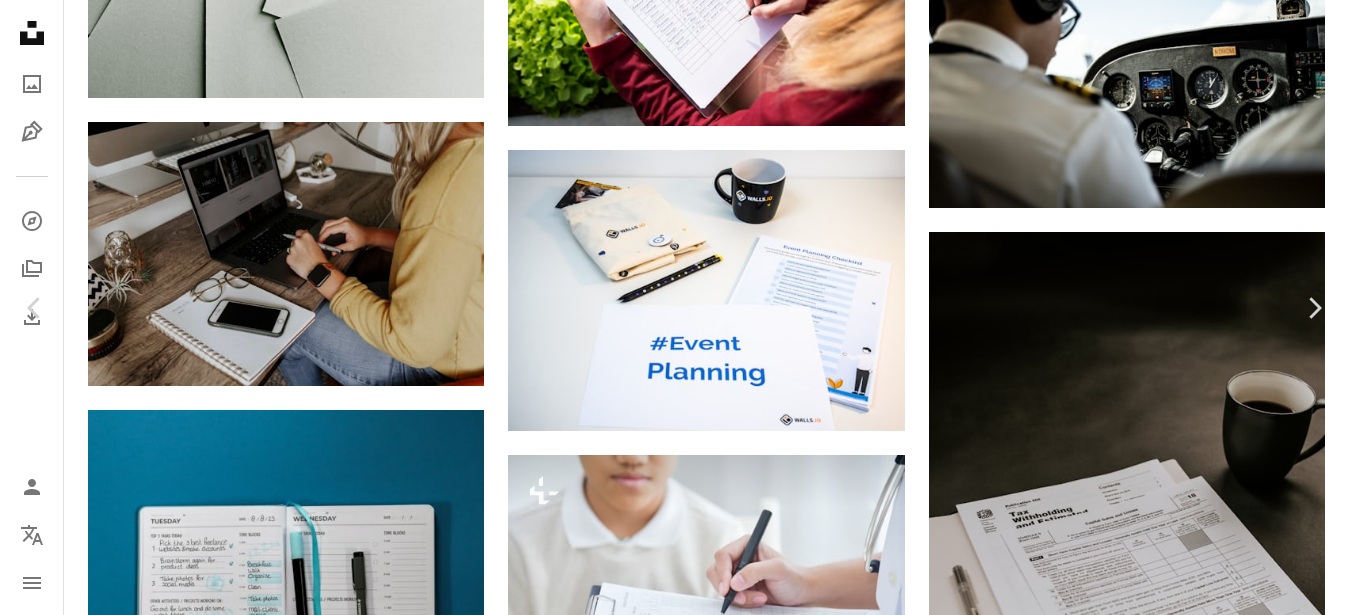 click on "An X shape" at bounding box center (20, 20) 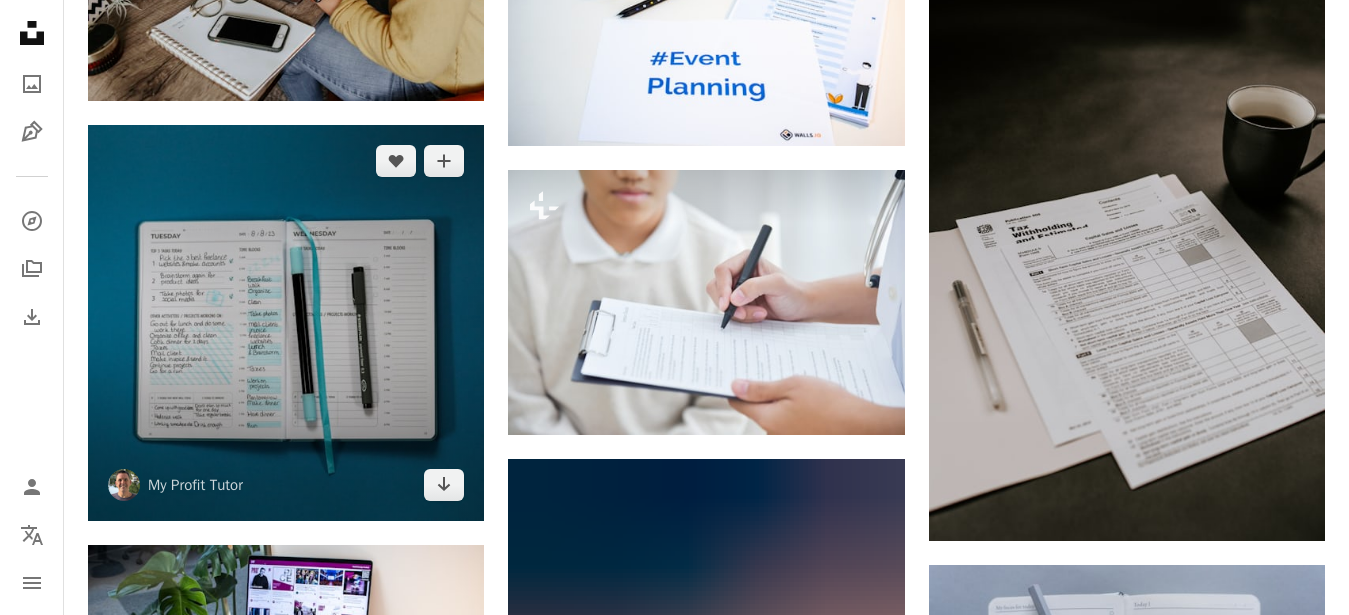 scroll, scrollTop: 5814, scrollLeft: 0, axis: vertical 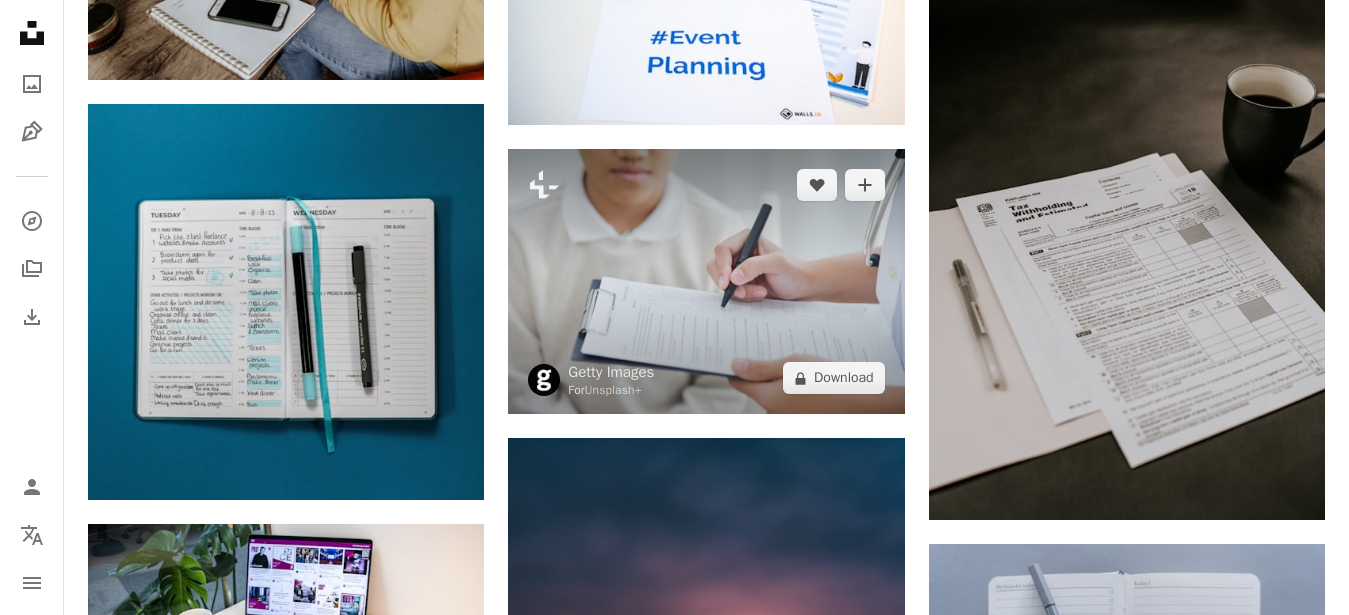 click at bounding box center [706, 281] 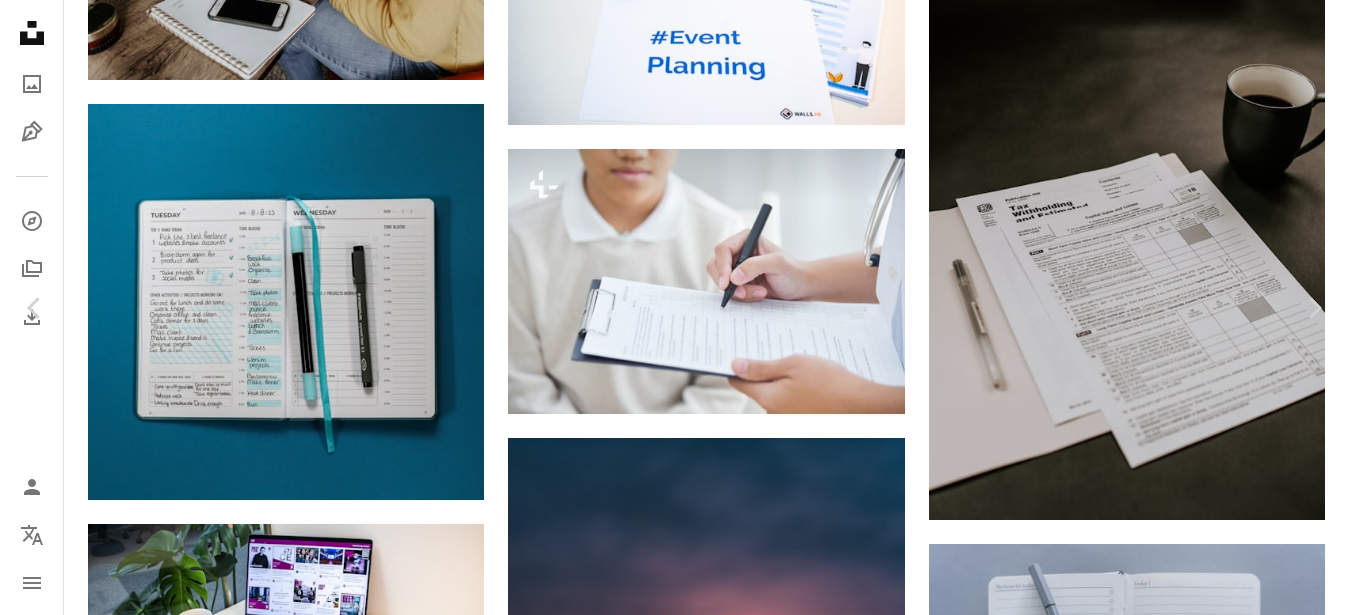 click on "An X shape" at bounding box center [20, 20] 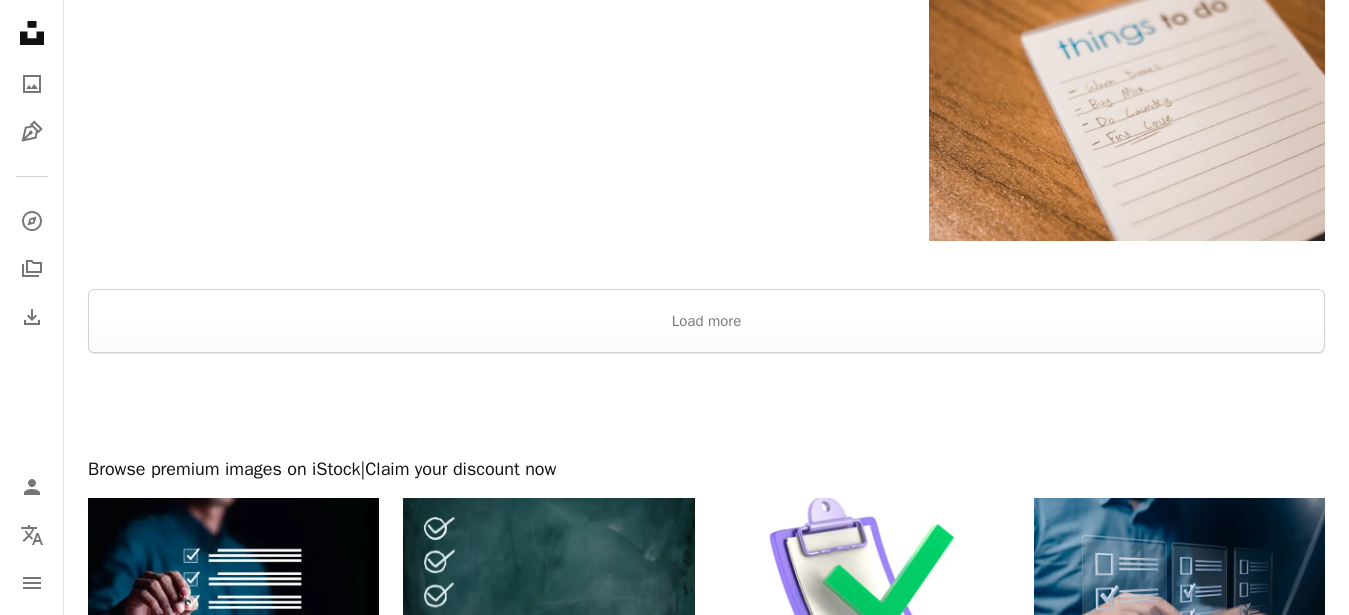 scroll, scrollTop: 8772, scrollLeft: 0, axis: vertical 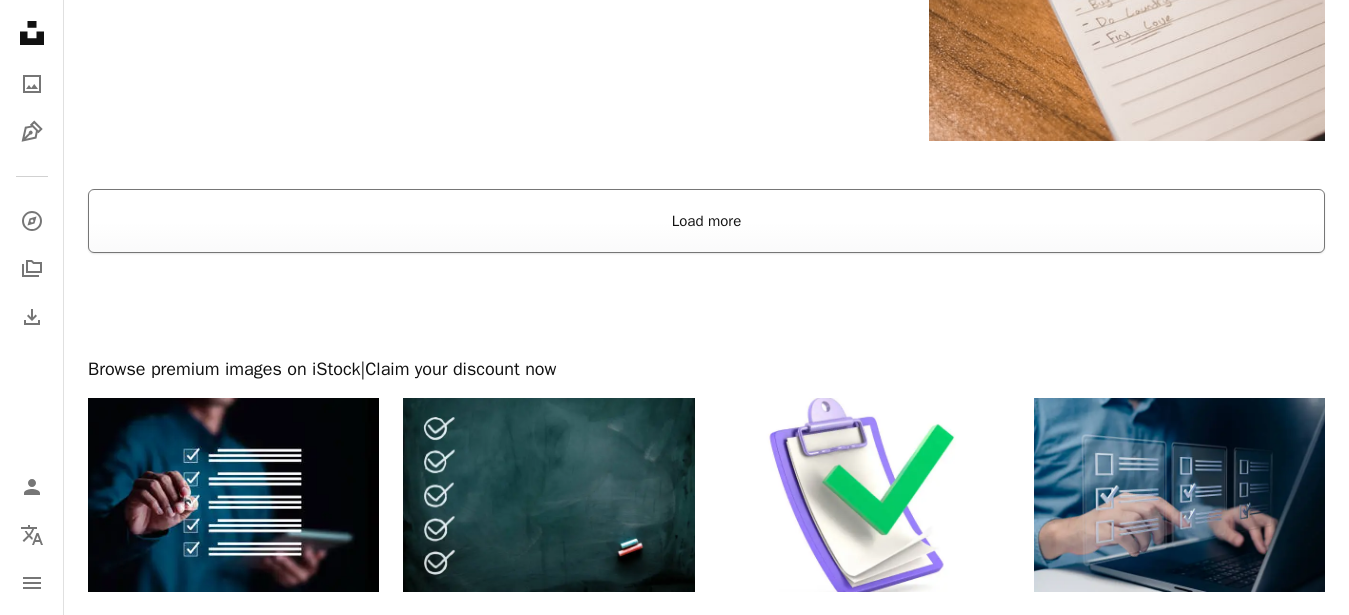click on "Load more" at bounding box center (706, 221) 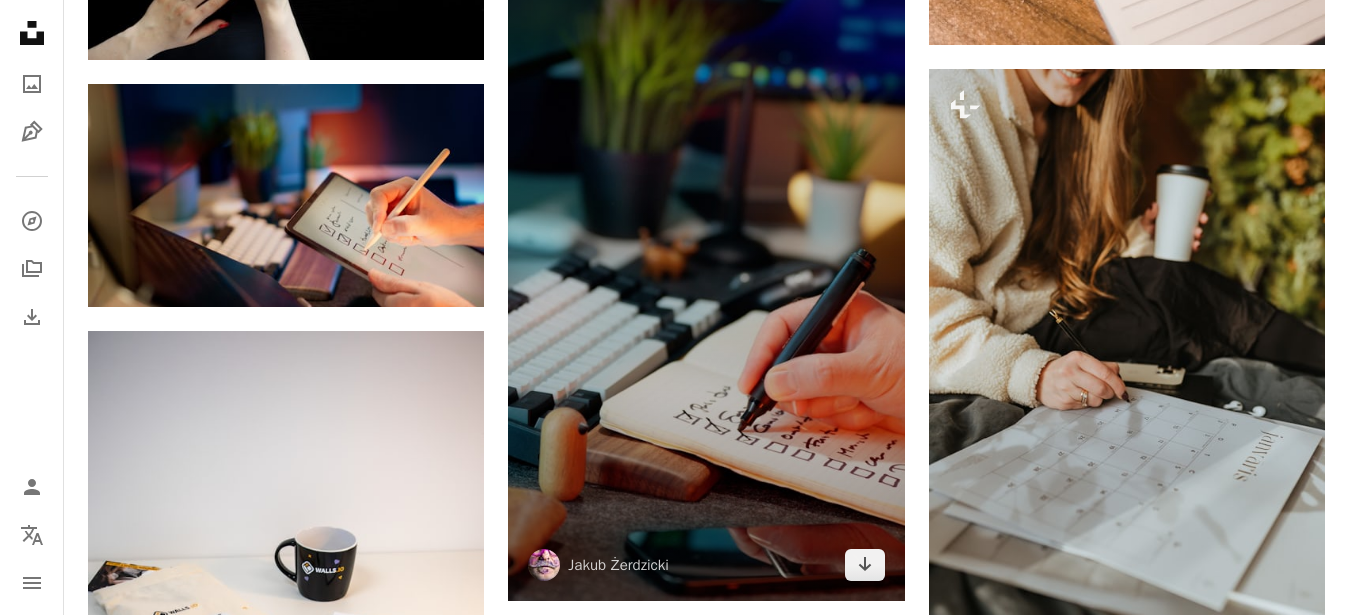 scroll, scrollTop: 8874, scrollLeft: 0, axis: vertical 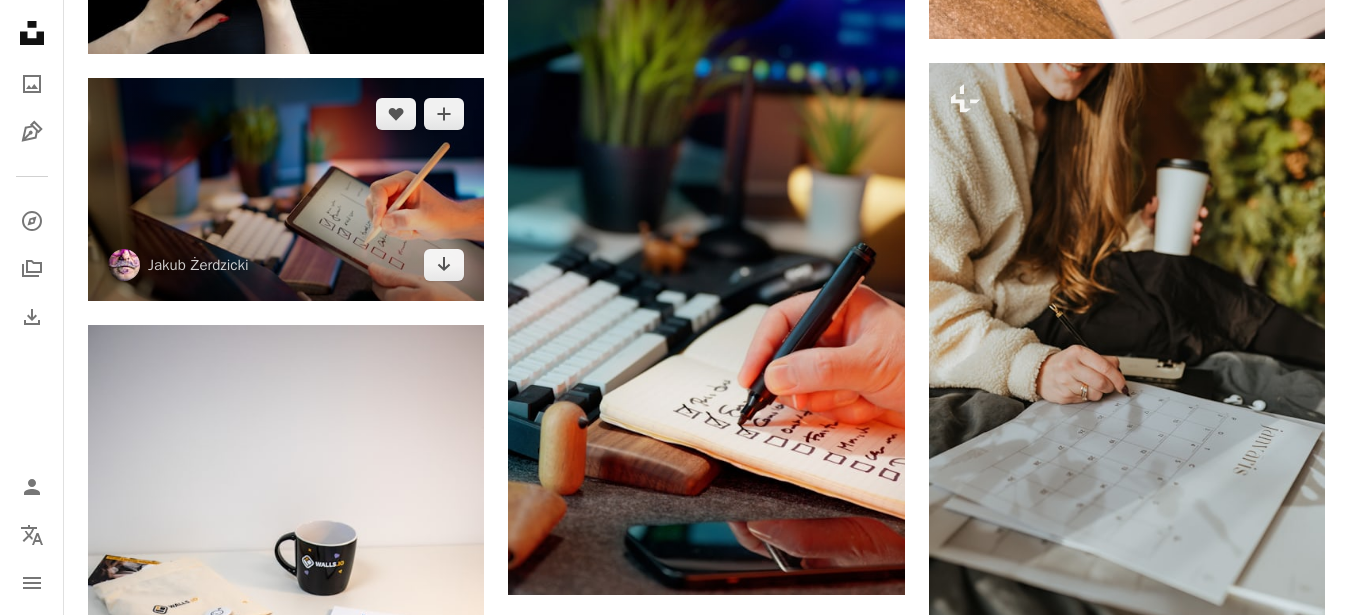 click at bounding box center [286, 189] 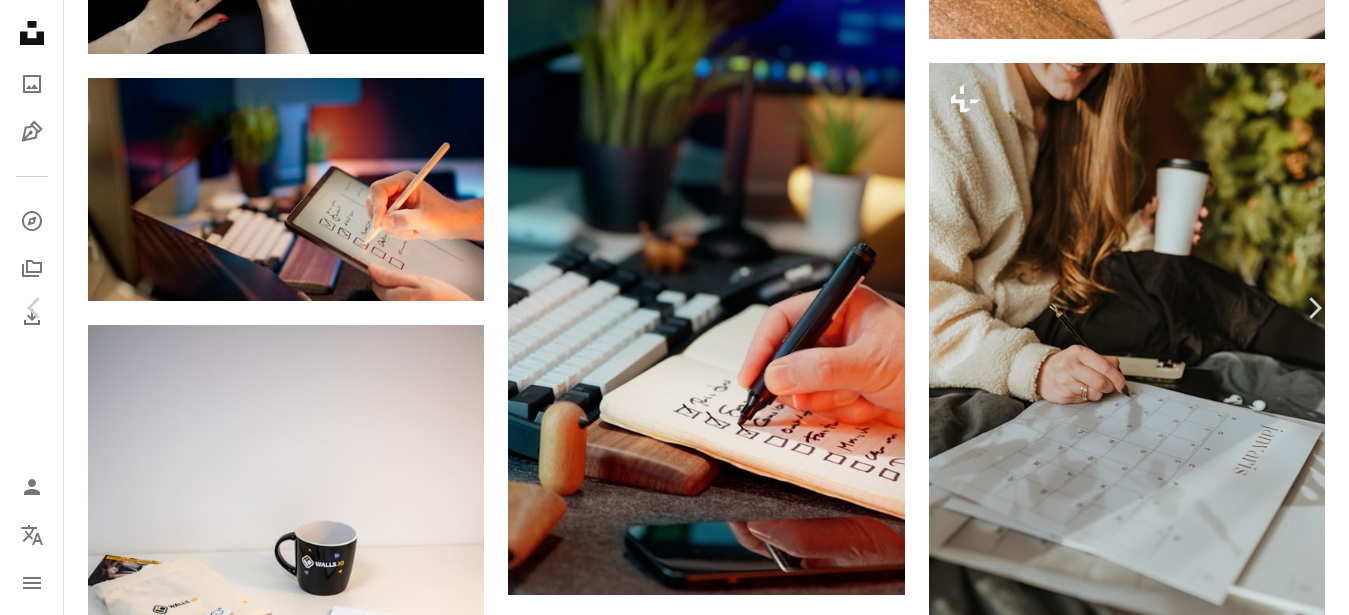 click on "Download free" at bounding box center [1150, 3017] 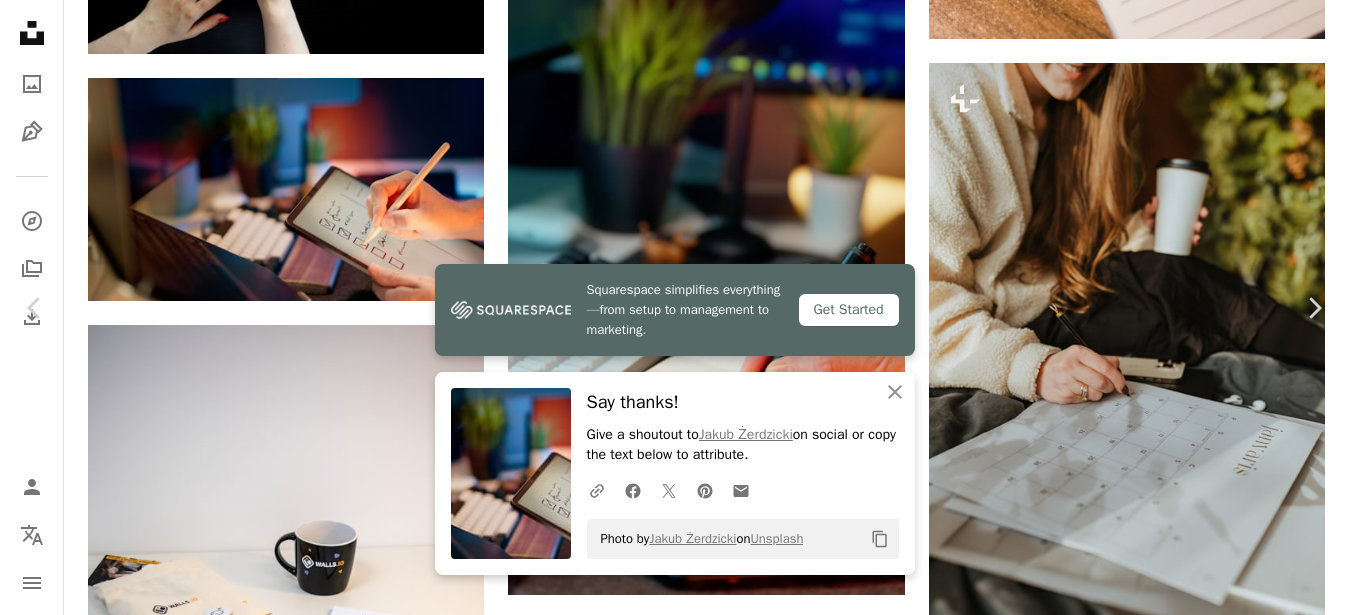click on "An X shape" at bounding box center (20, 20) 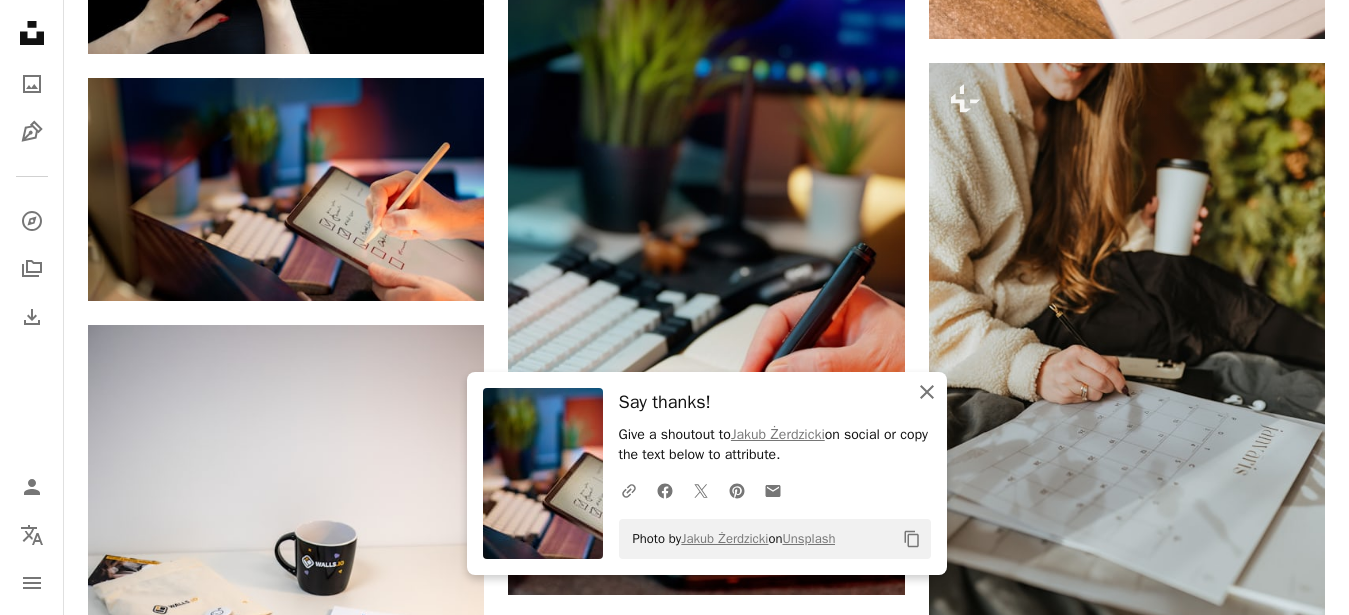 click on "An X shape" 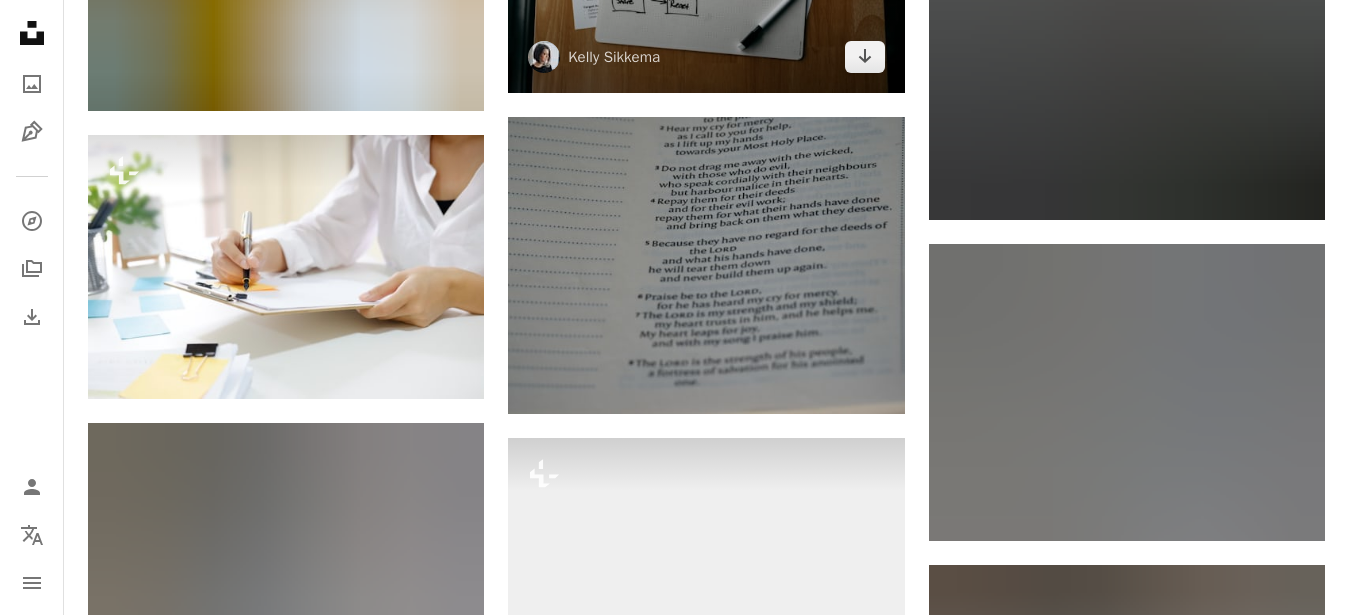 scroll, scrollTop: 15810, scrollLeft: 0, axis: vertical 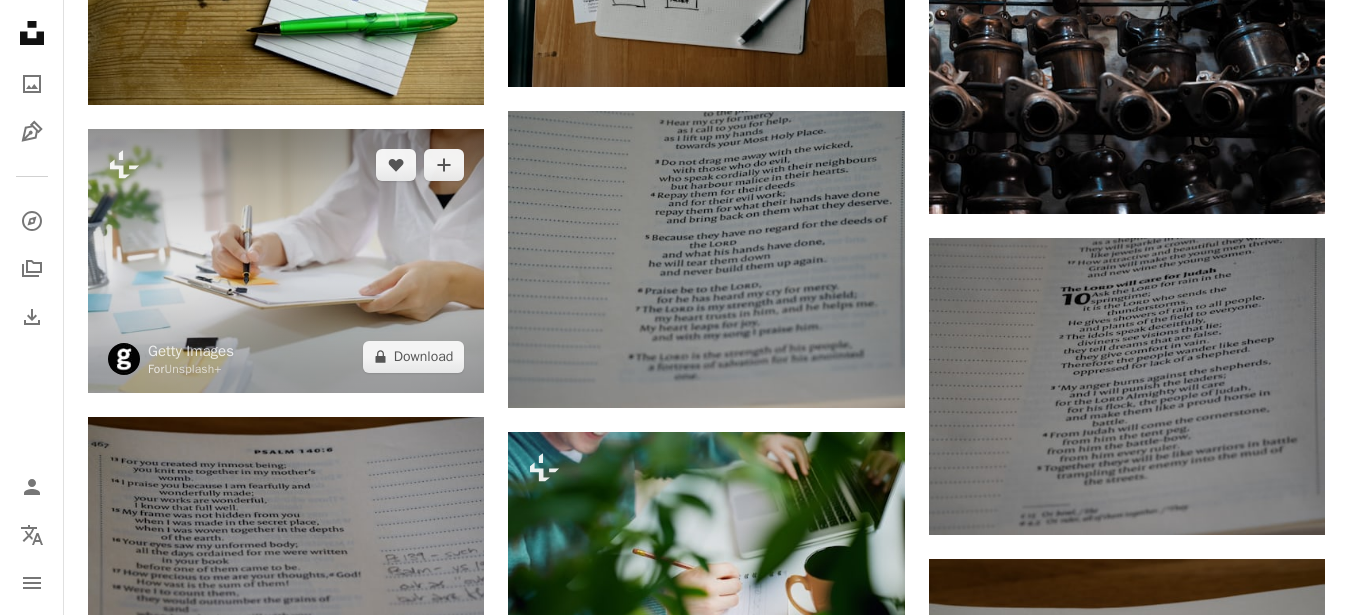 click at bounding box center (286, 261) 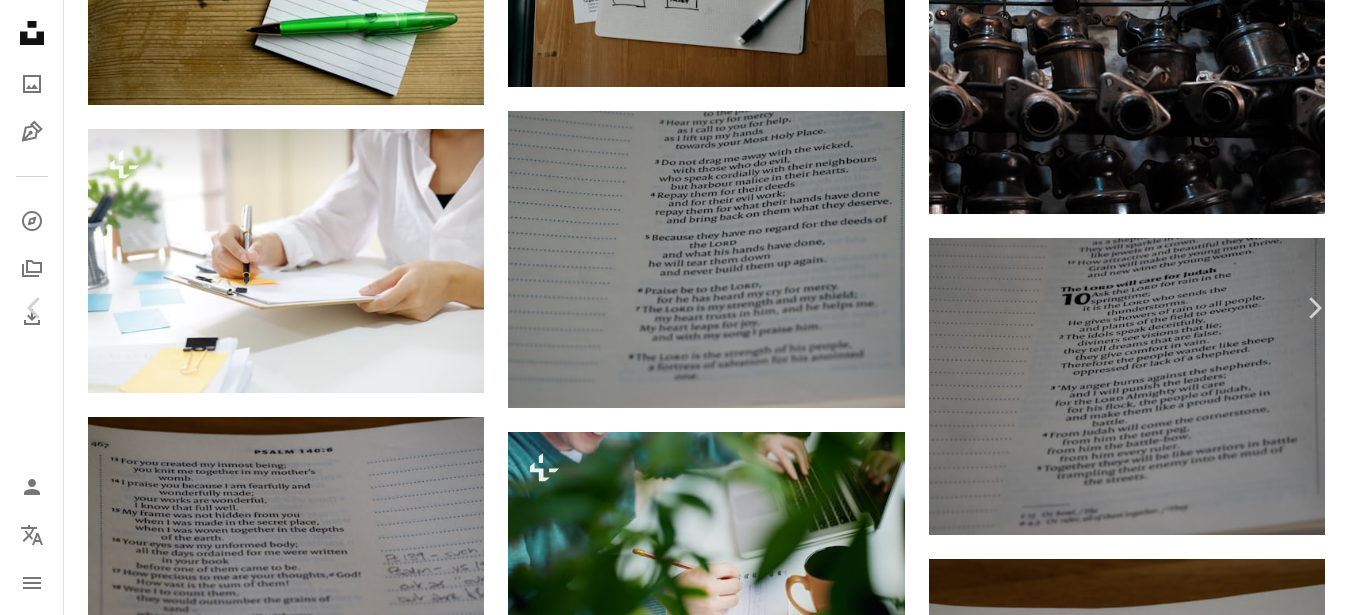 click on "An X shape" at bounding box center (20, 20) 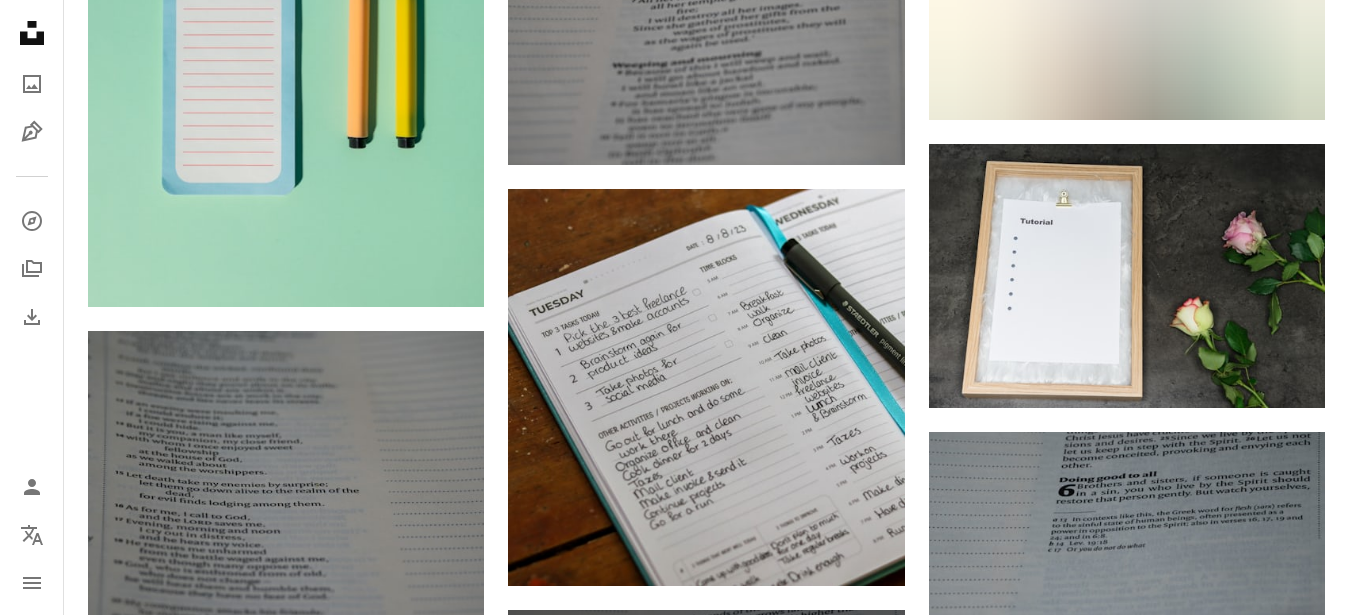 scroll, scrollTop: 22032, scrollLeft: 0, axis: vertical 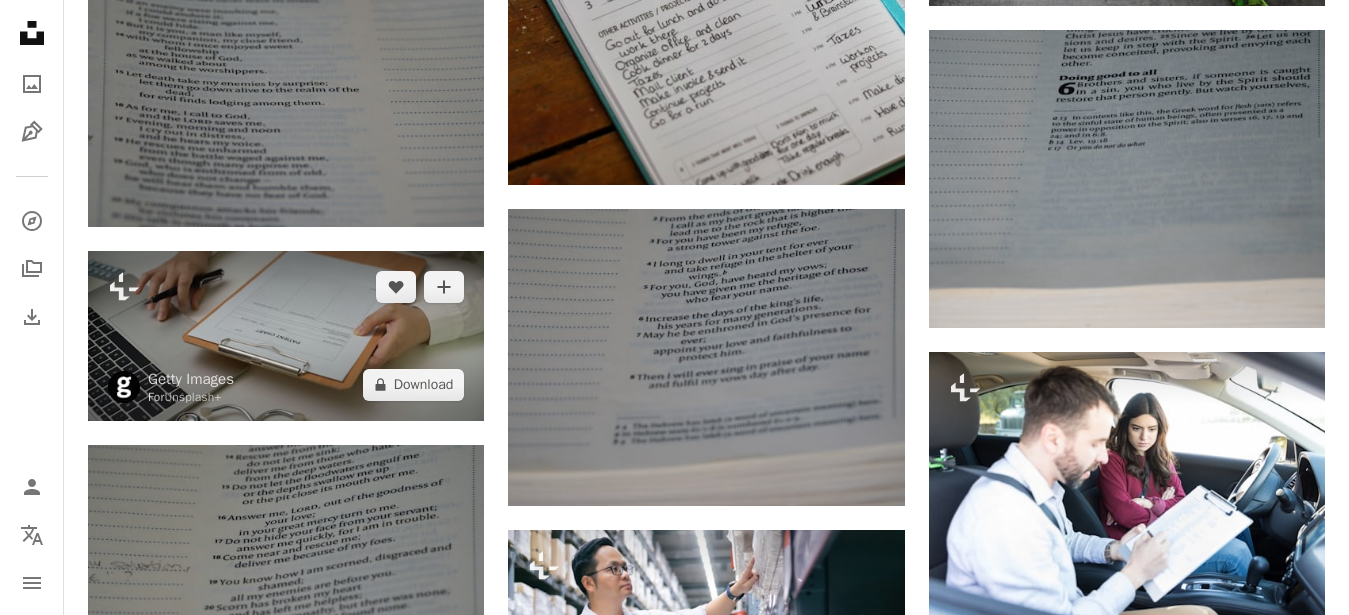 click at bounding box center (286, 336) 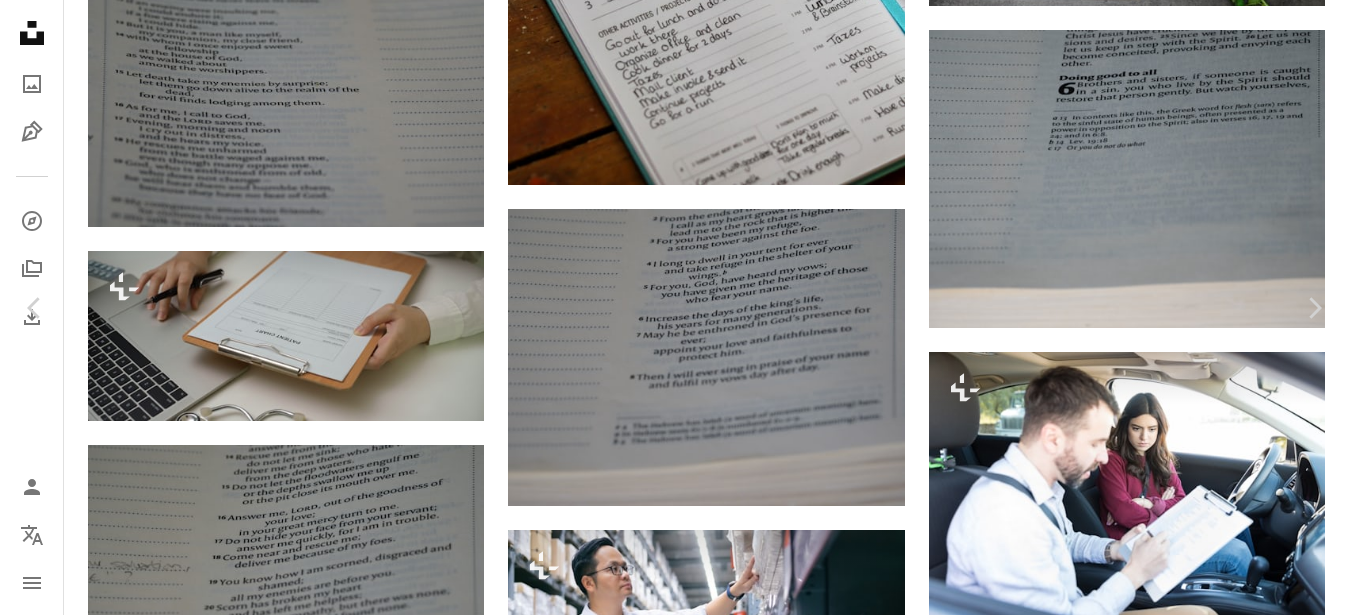 click on "An X shape" at bounding box center (20, 20) 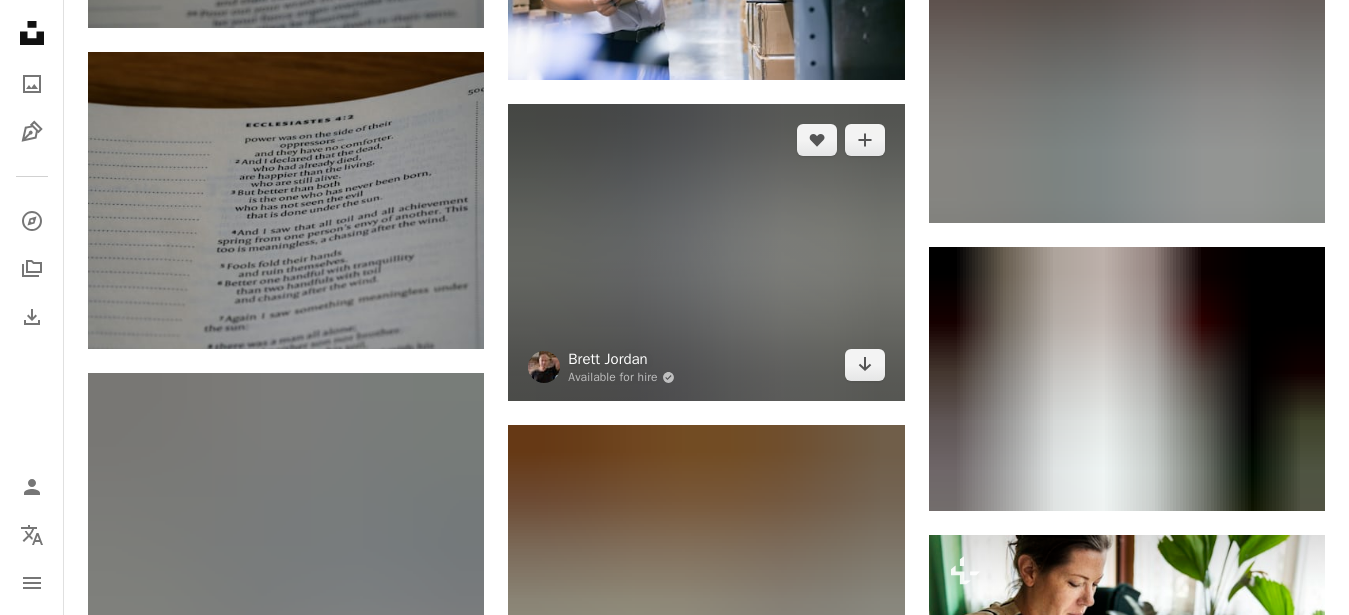 scroll, scrollTop: 23154, scrollLeft: 0, axis: vertical 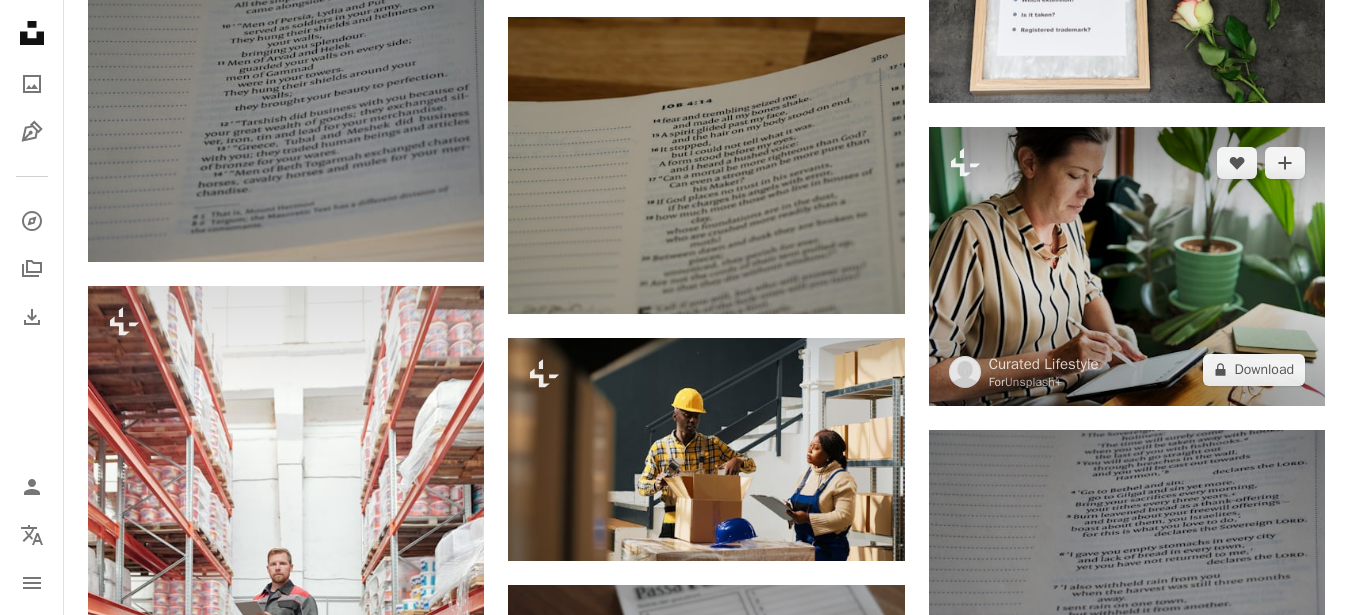 click at bounding box center [1127, 266] 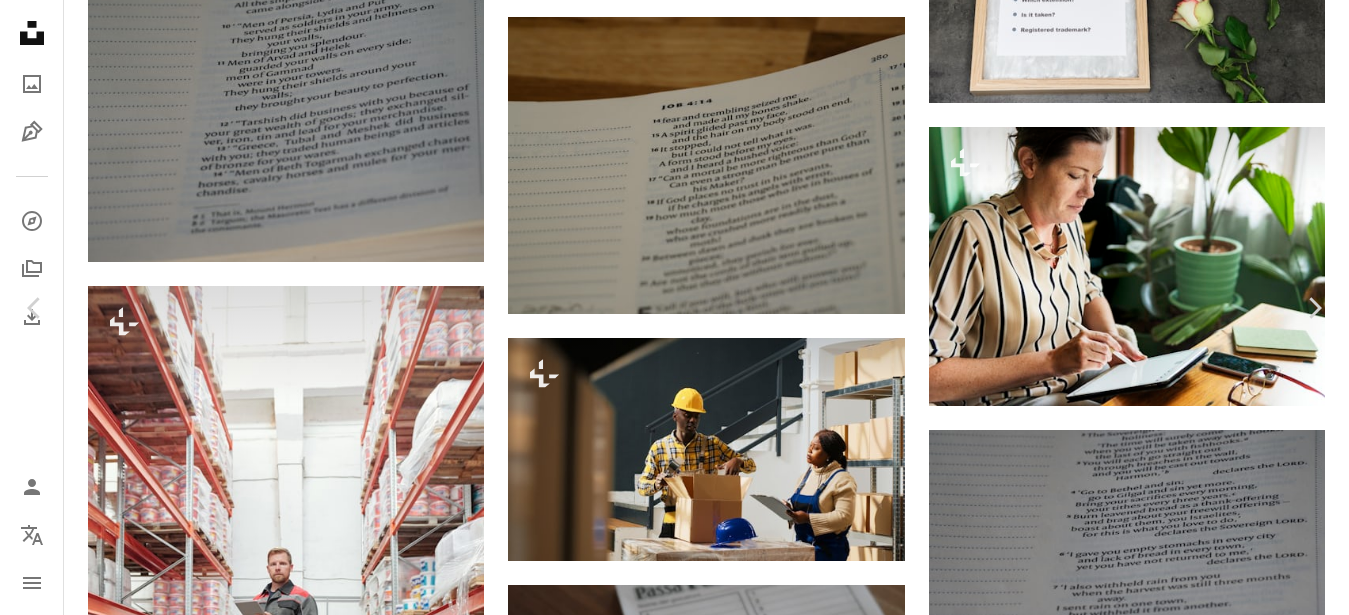 click on "An X shape" at bounding box center [20, 20] 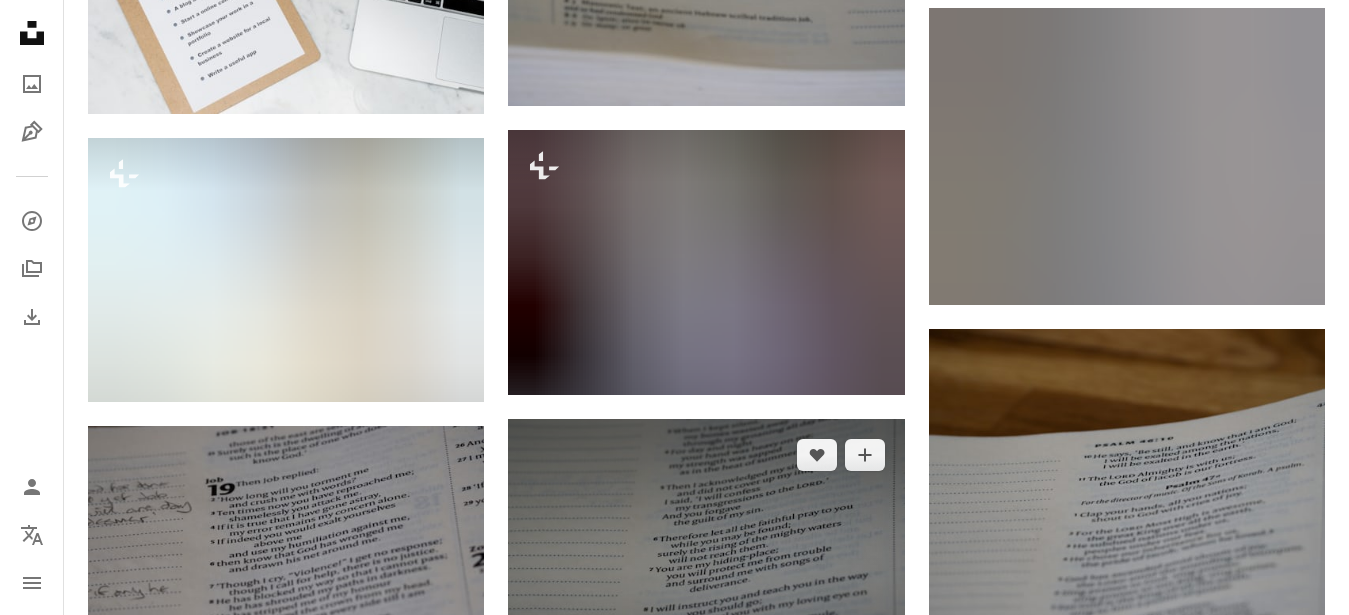 scroll, scrollTop: 26112, scrollLeft: 0, axis: vertical 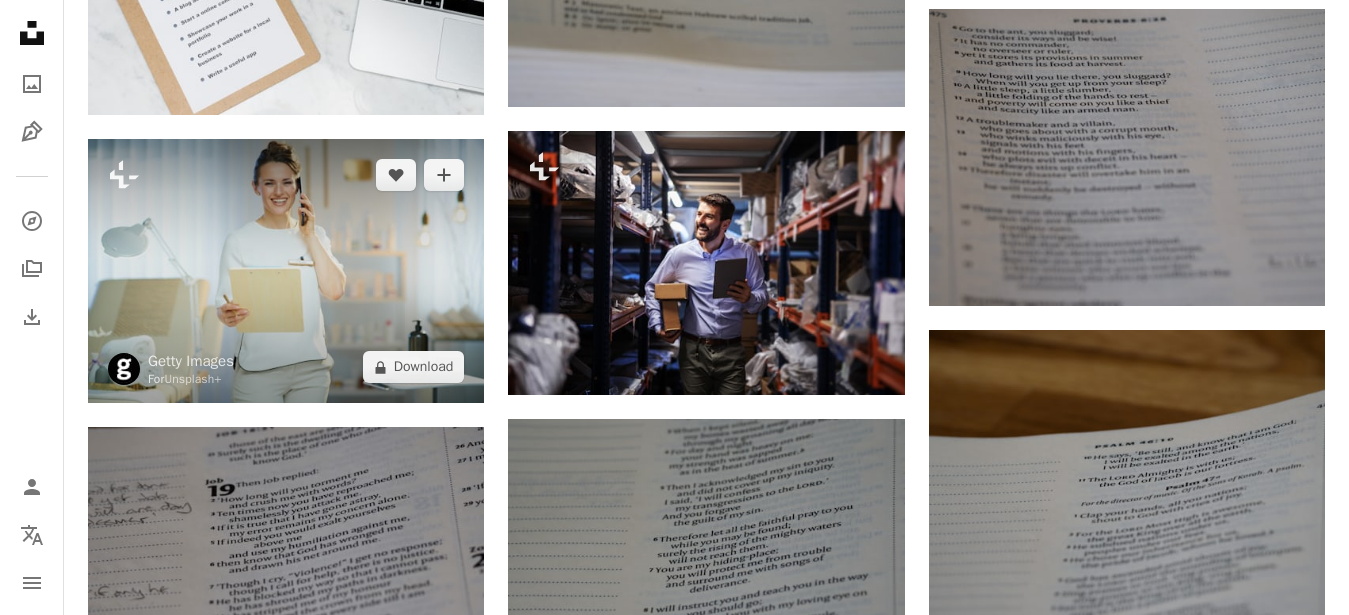 click at bounding box center [286, 271] 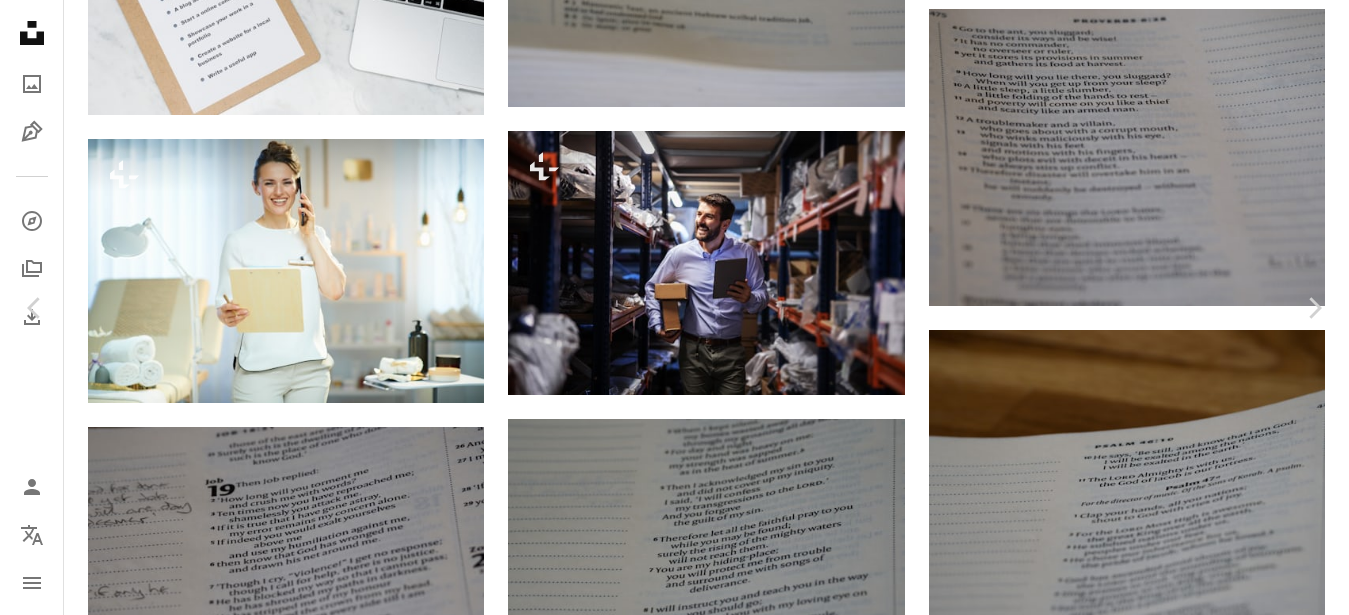 click on "An X shape" at bounding box center [20, 20] 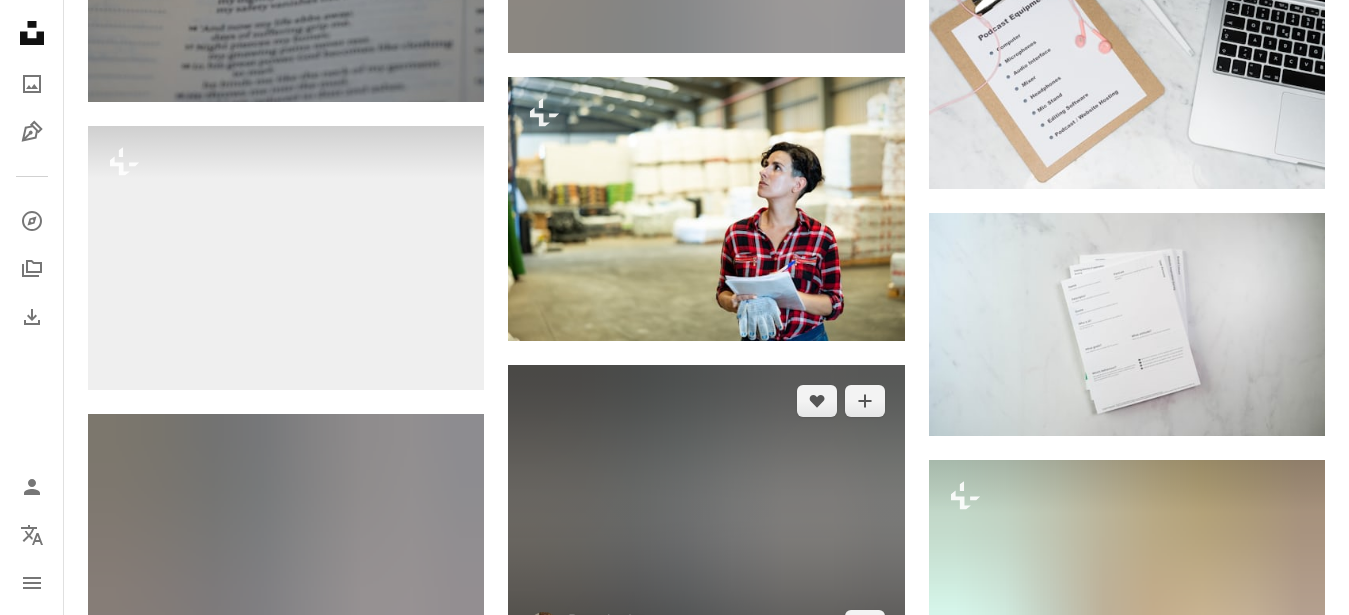 scroll, scrollTop: 30192, scrollLeft: 0, axis: vertical 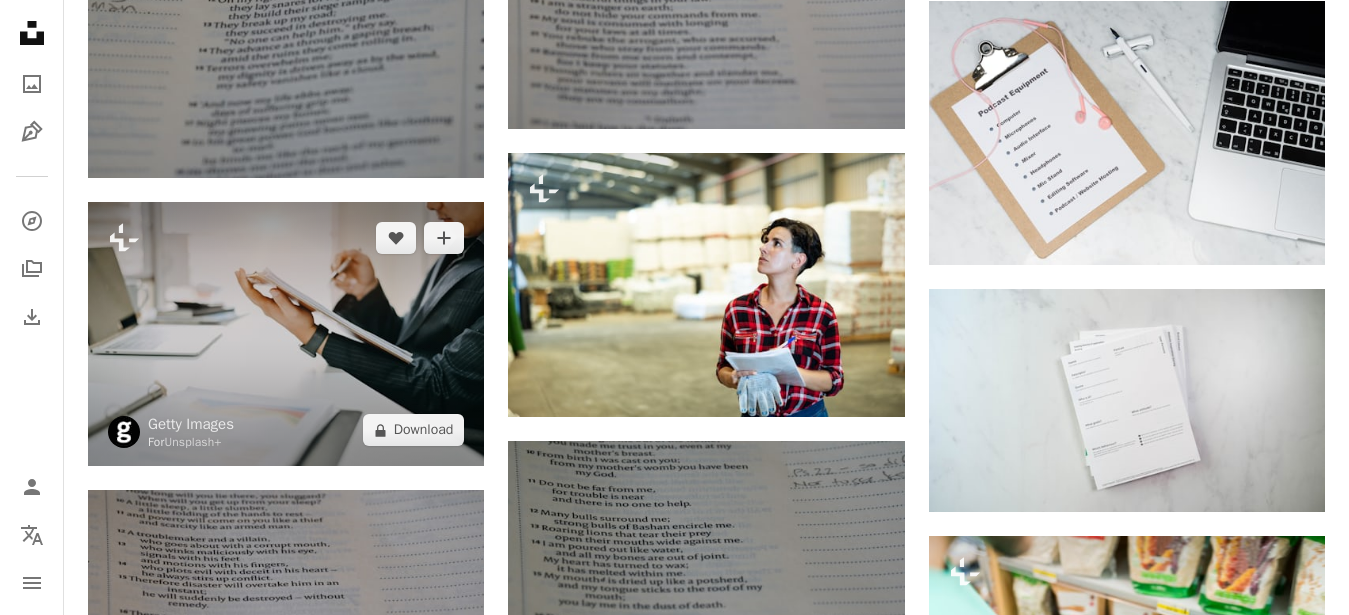 click at bounding box center (286, 334) 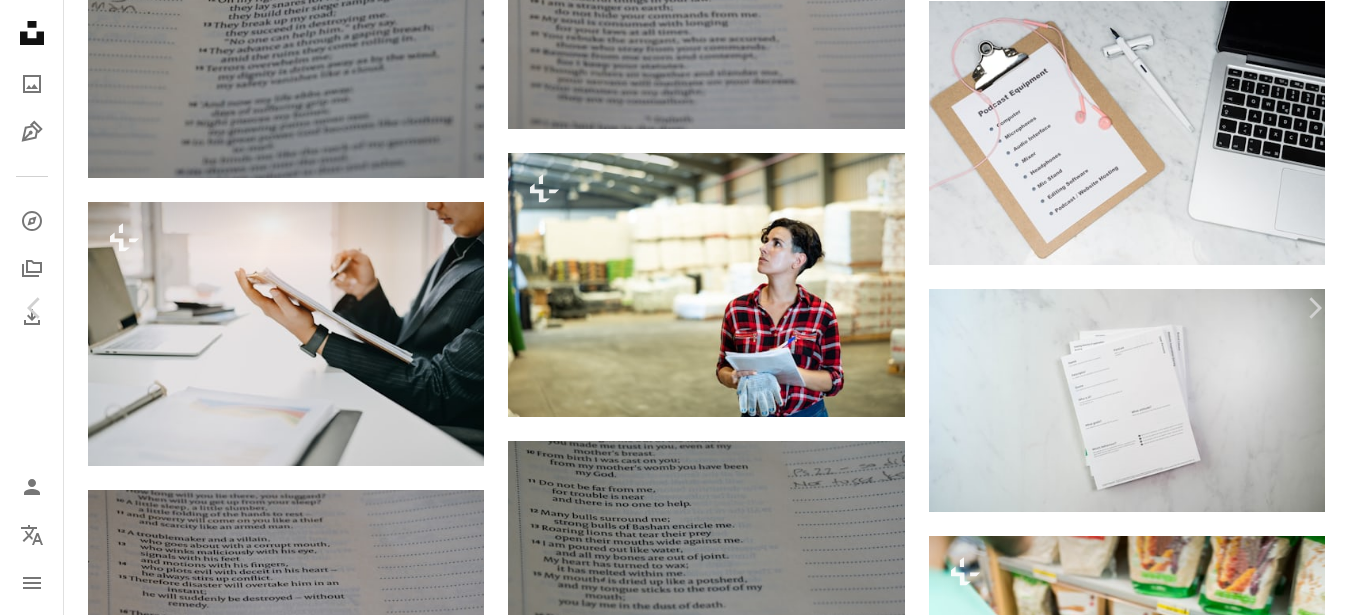 click on "An X shape" at bounding box center [20, 20] 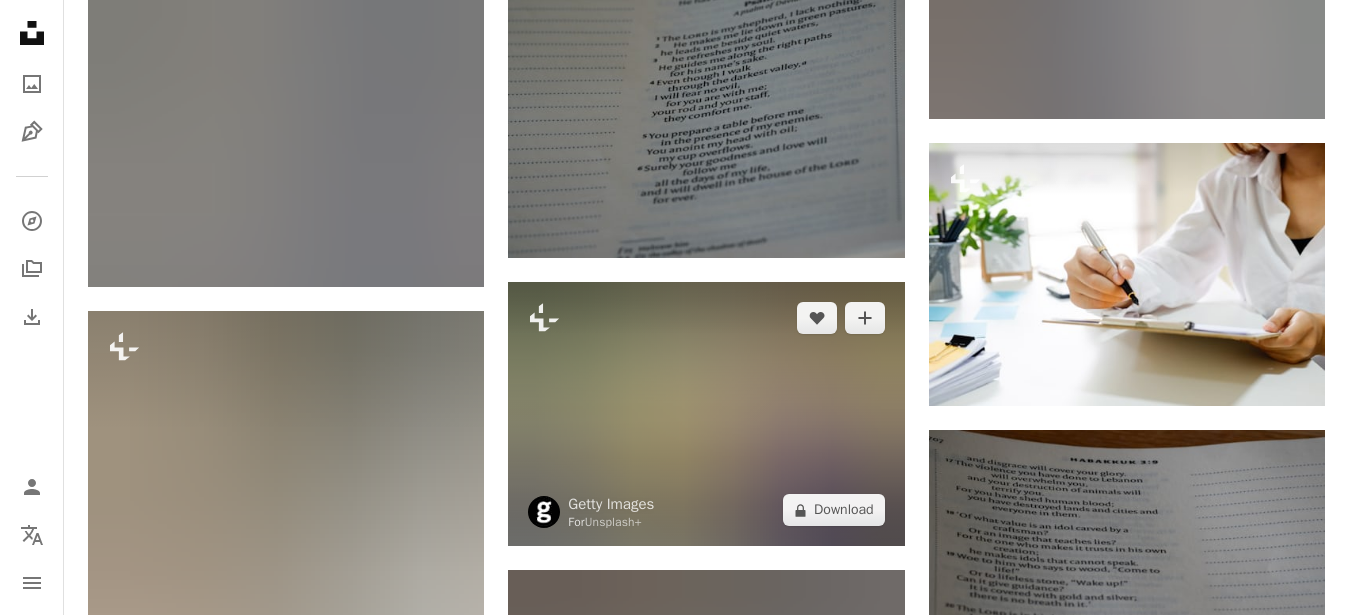 scroll, scrollTop: 36618, scrollLeft: 0, axis: vertical 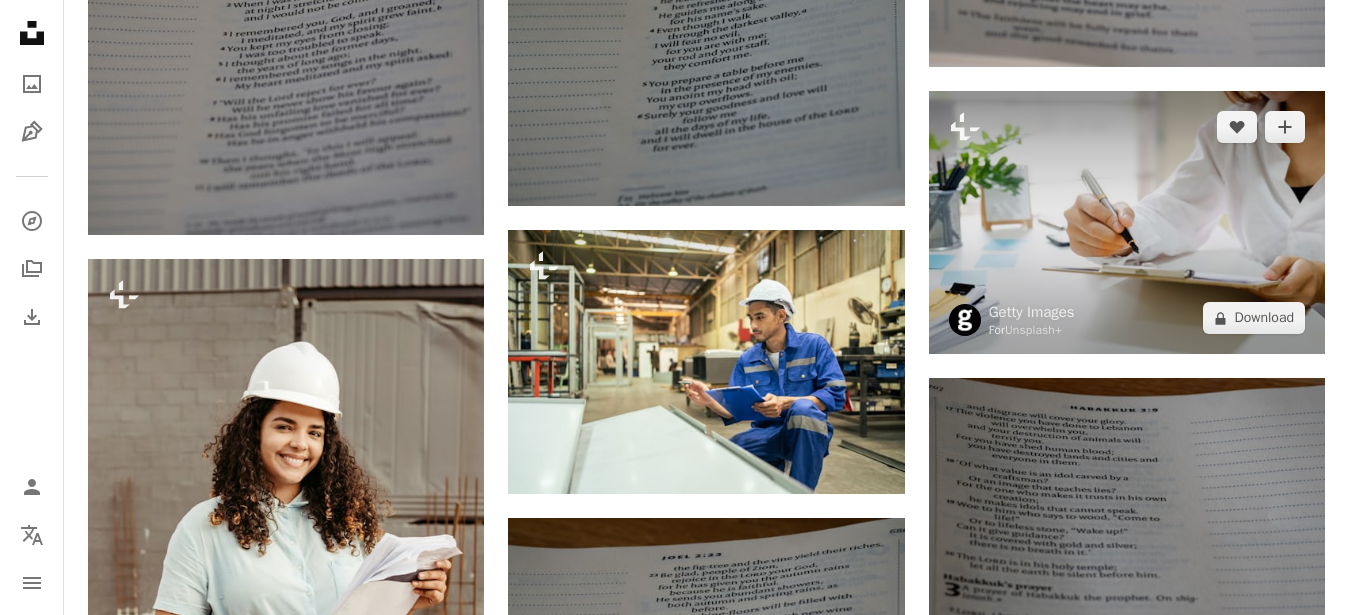 click at bounding box center [1127, 223] 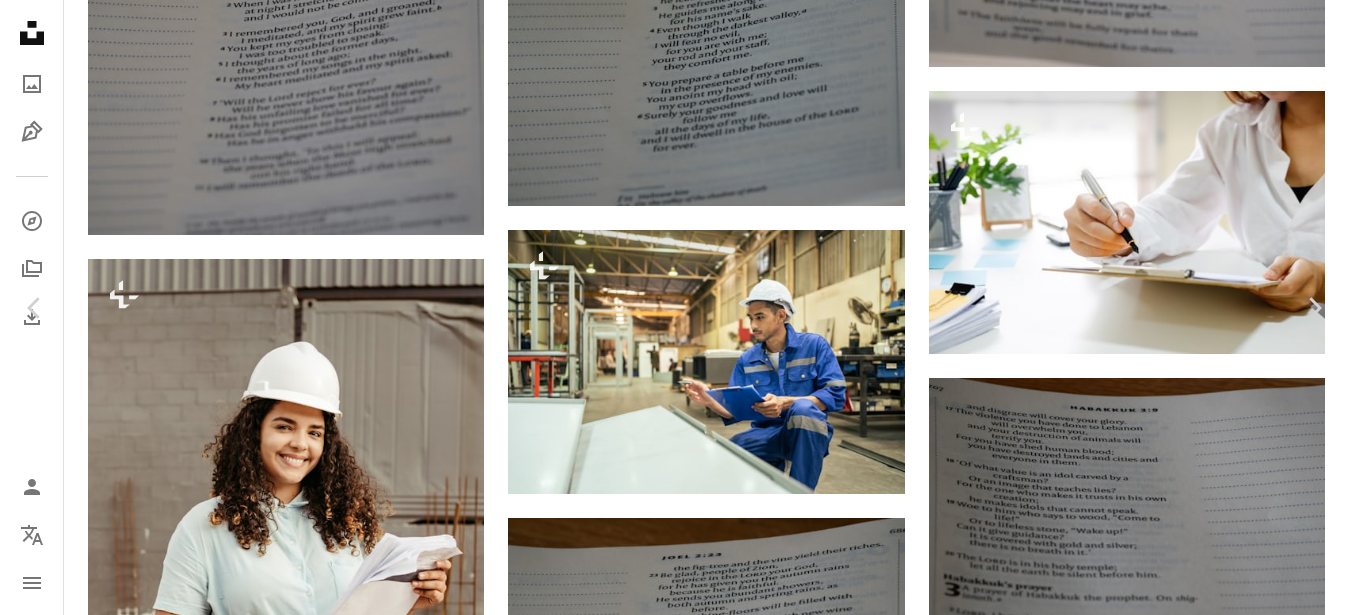 click on "An X shape" at bounding box center [20, 20] 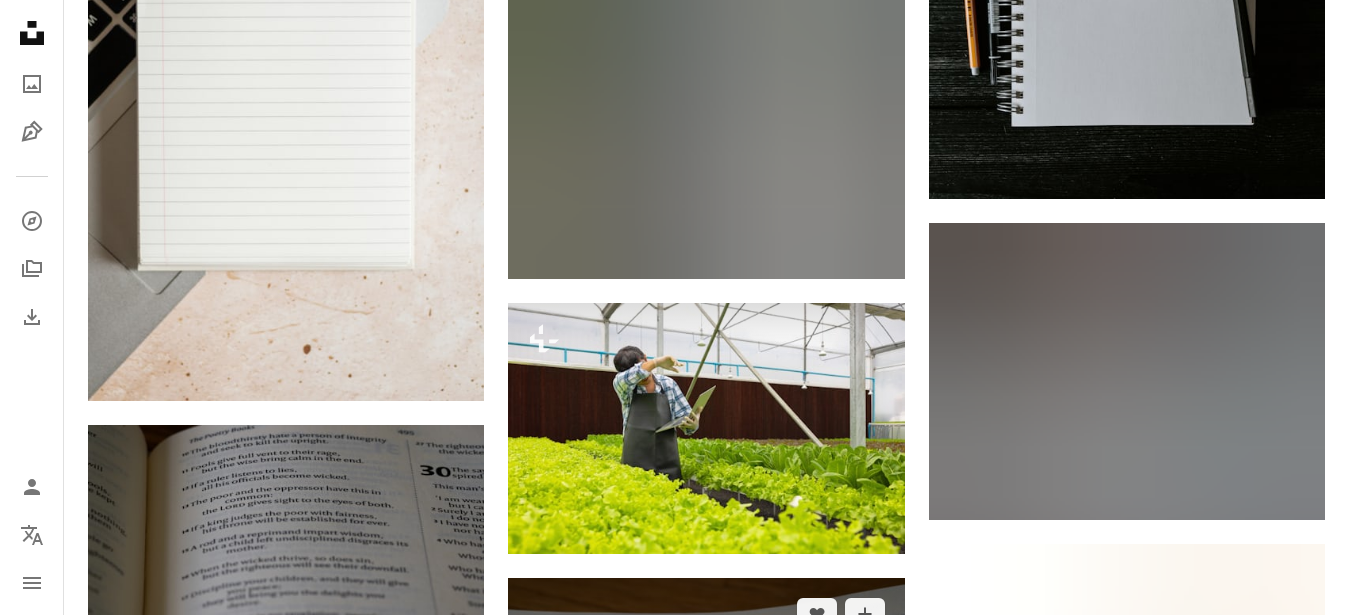 scroll, scrollTop: 44778, scrollLeft: 0, axis: vertical 